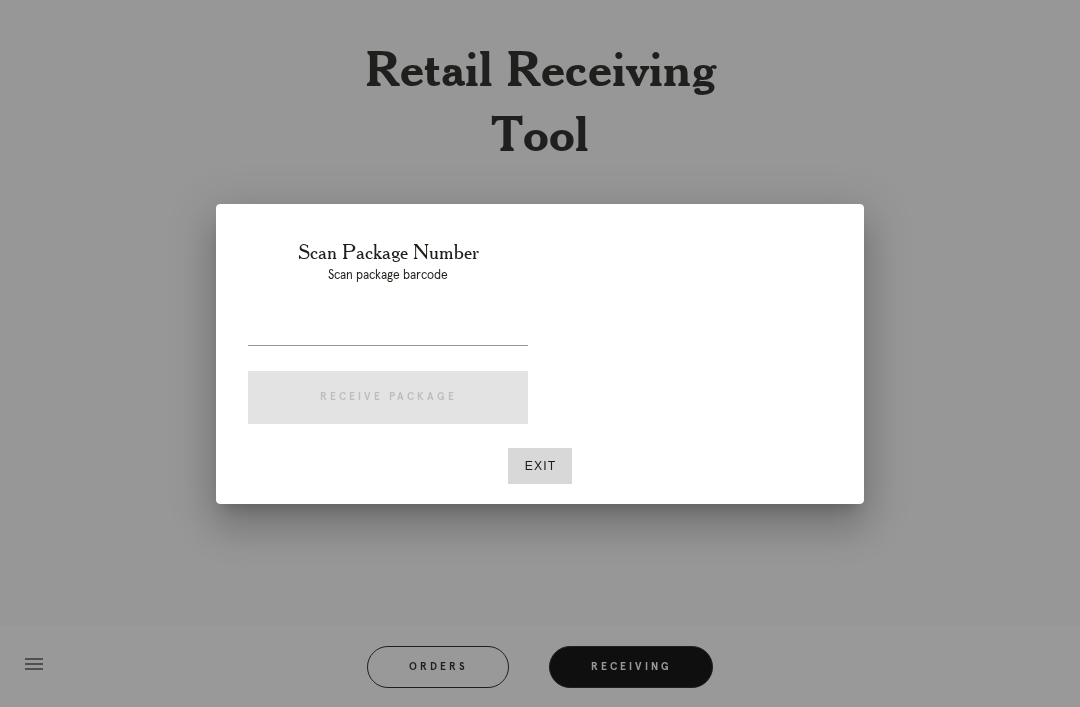 scroll, scrollTop: 64, scrollLeft: 0, axis: vertical 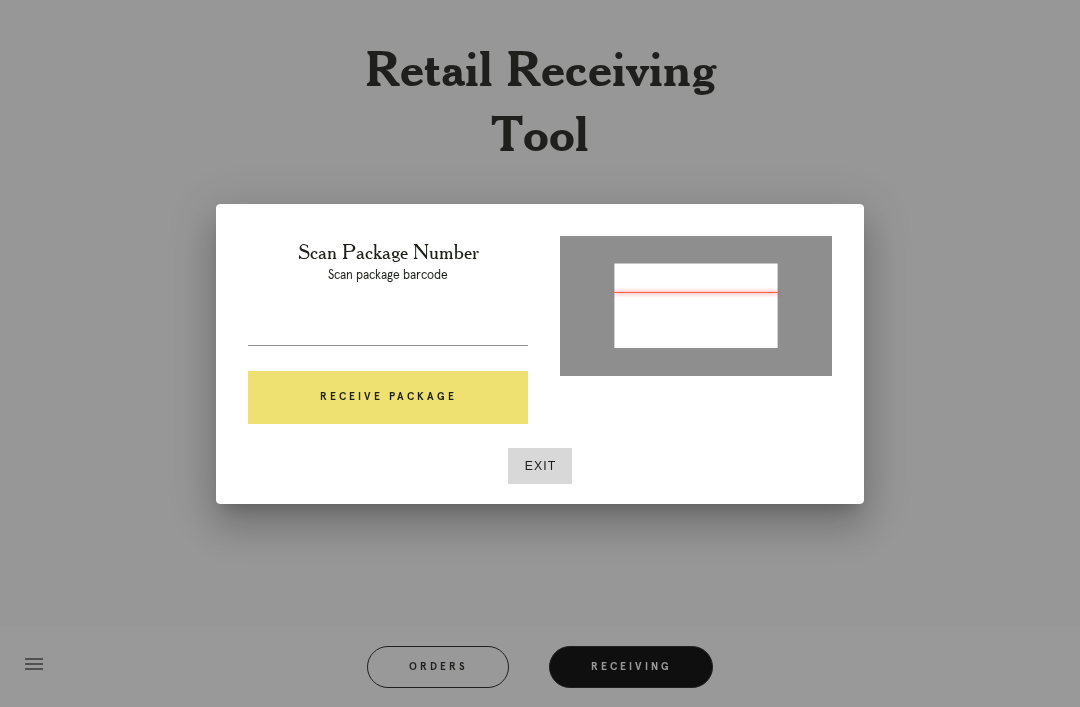 type on "P356535532004771" 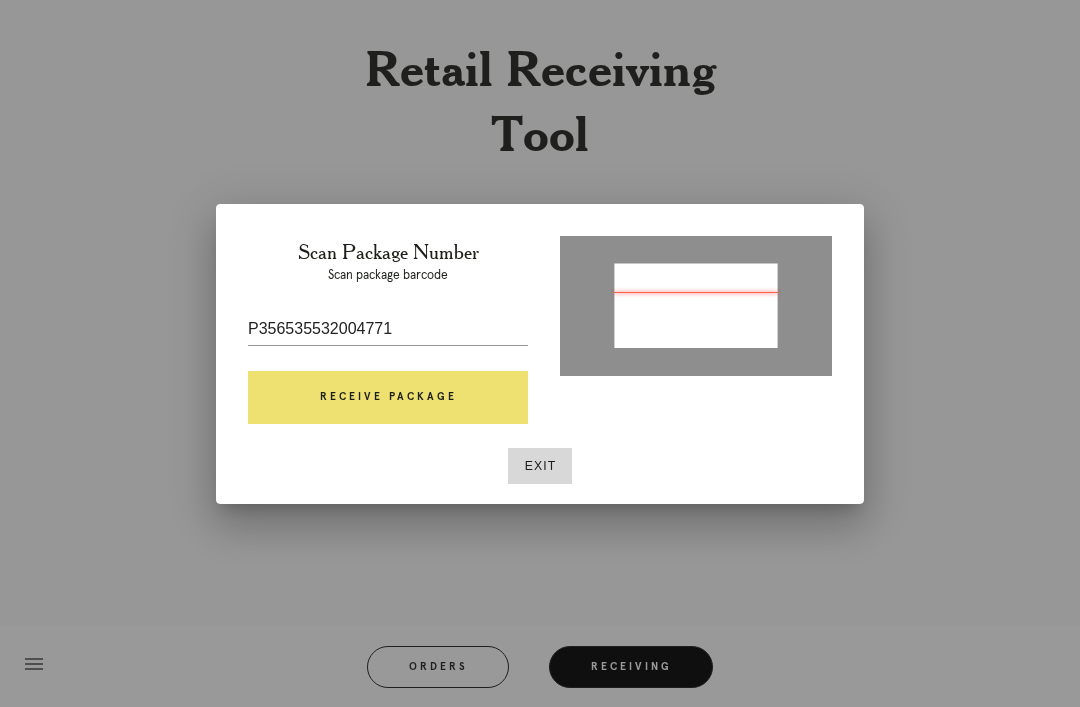 click on "Receive Package" at bounding box center [388, 398] 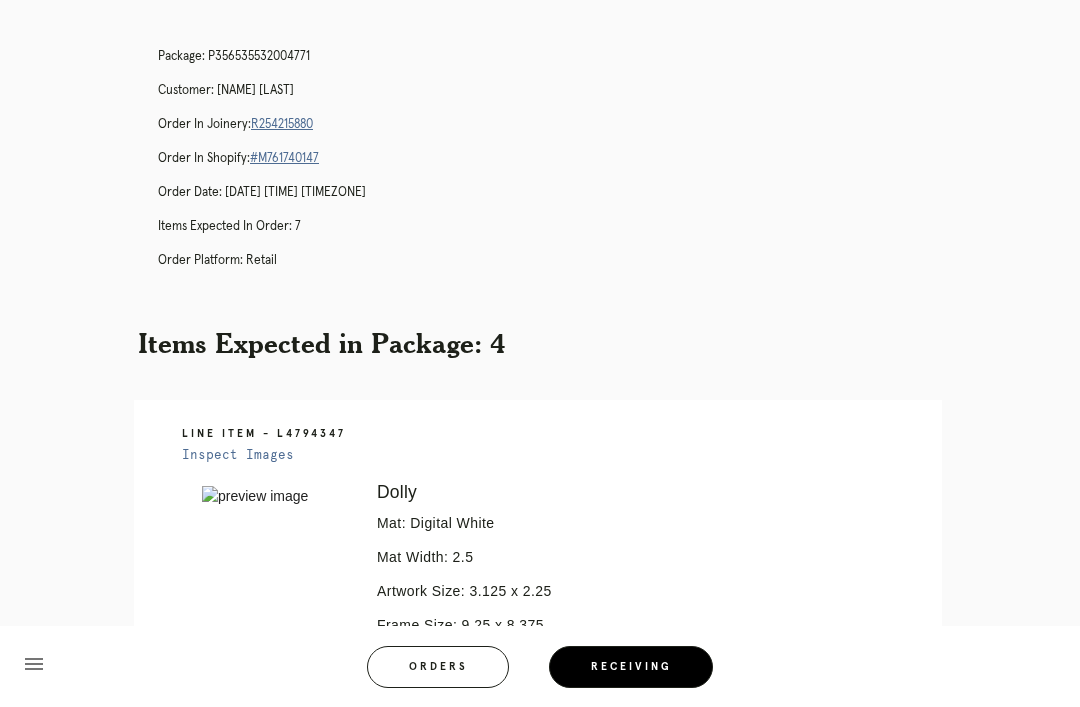 scroll, scrollTop: 0, scrollLeft: 0, axis: both 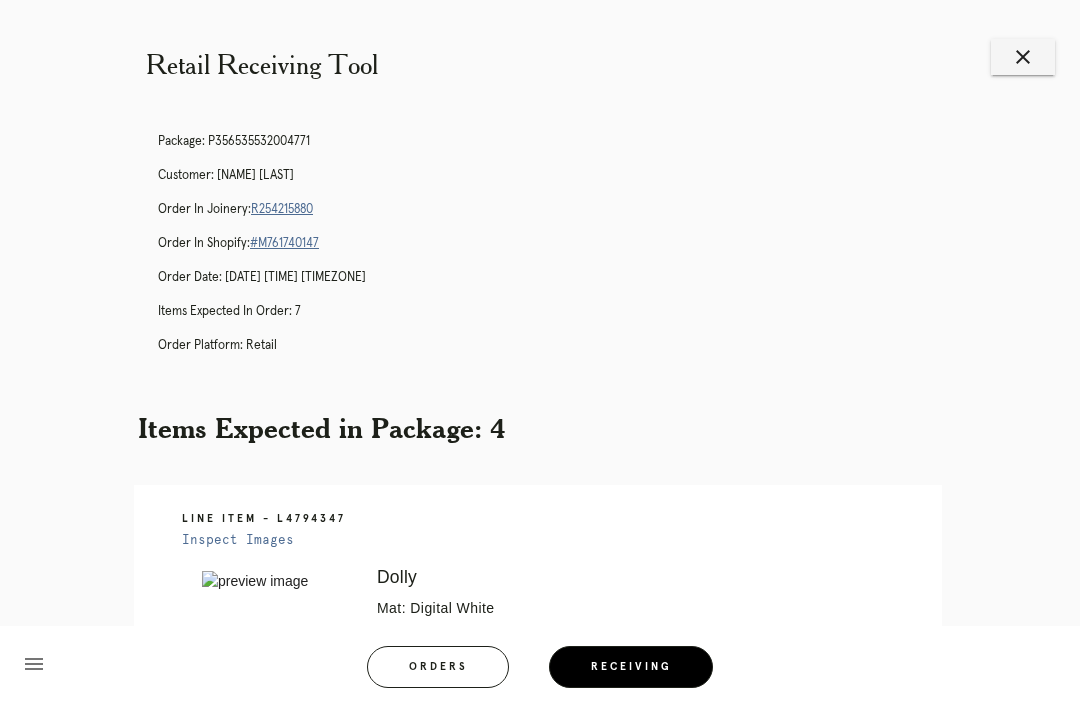 click on "close" at bounding box center (1023, 57) 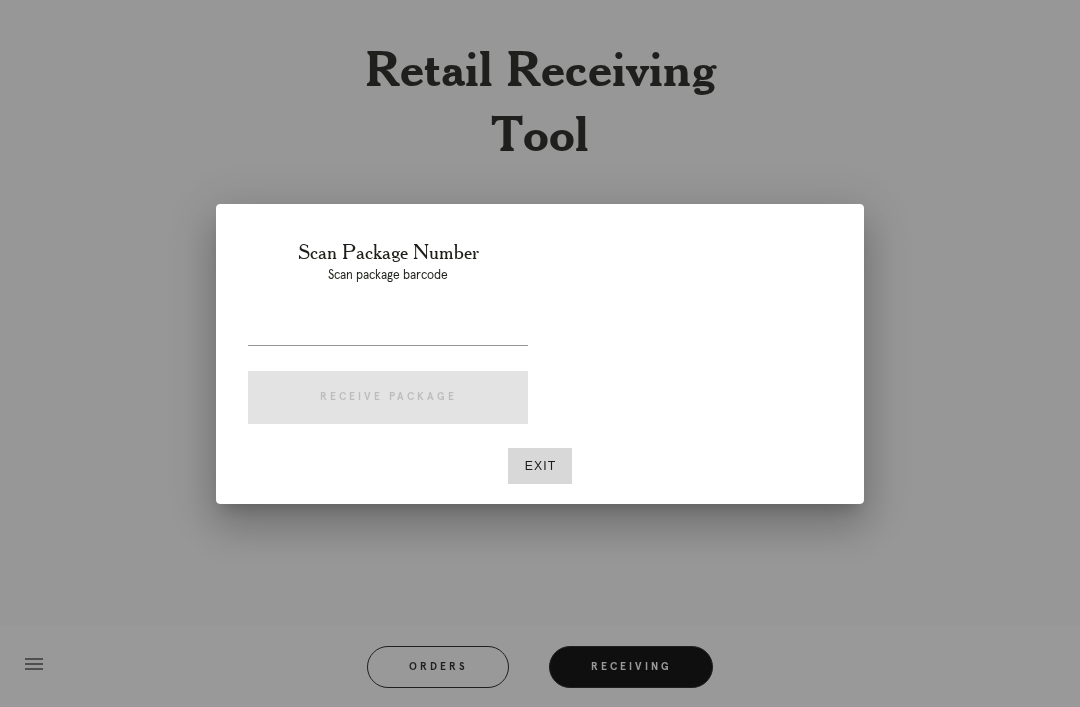 scroll, scrollTop: 0, scrollLeft: 0, axis: both 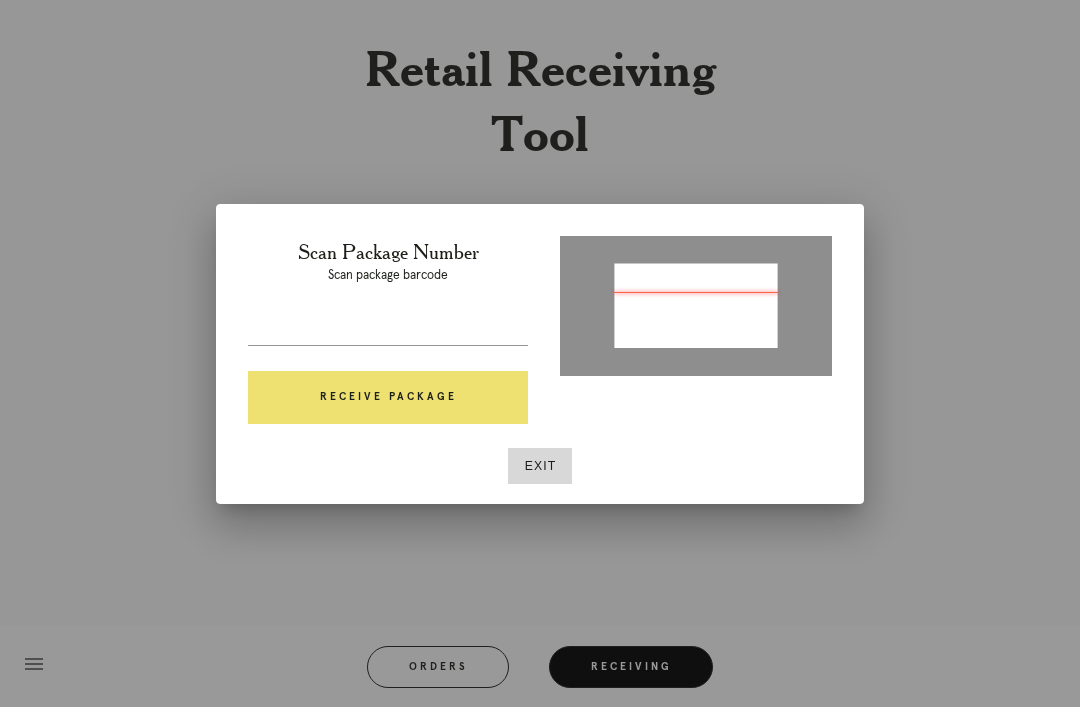 type on "P430485422622799" 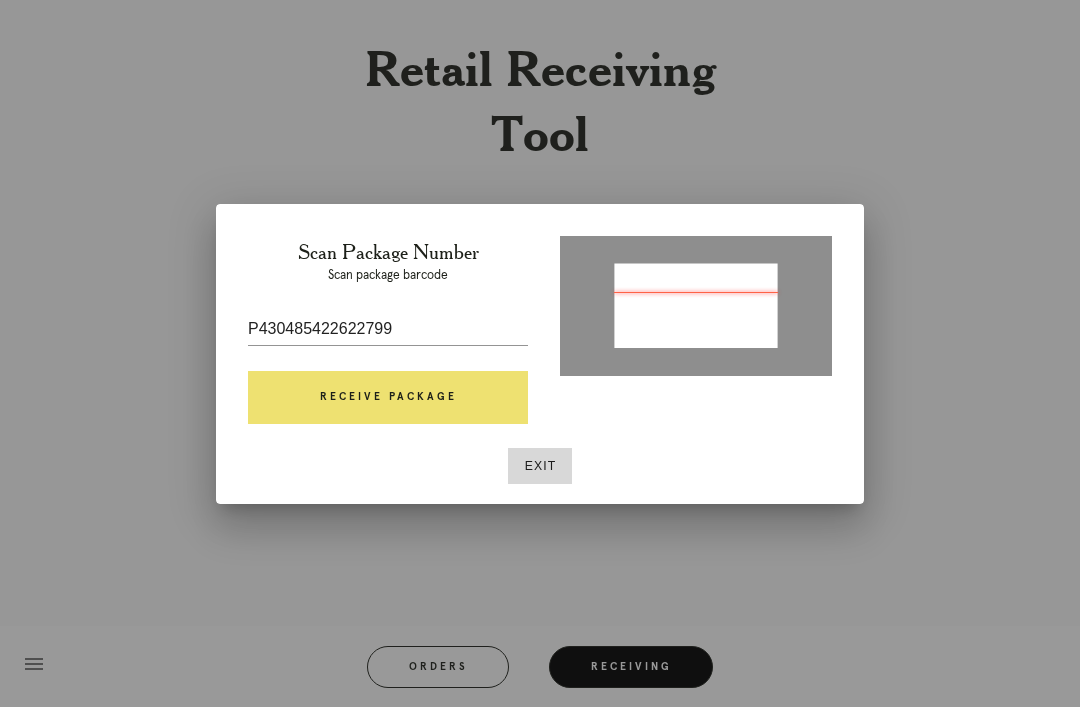 click on "Receive Package" at bounding box center (388, 398) 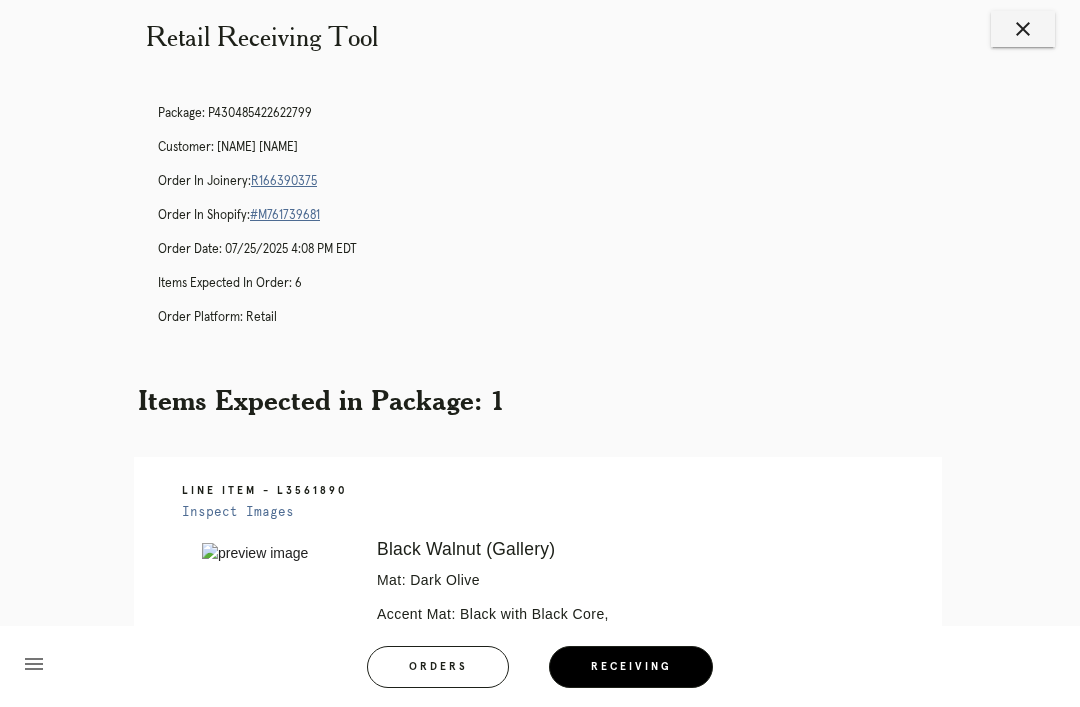 scroll, scrollTop: 0, scrollLeft: 0, axis: both 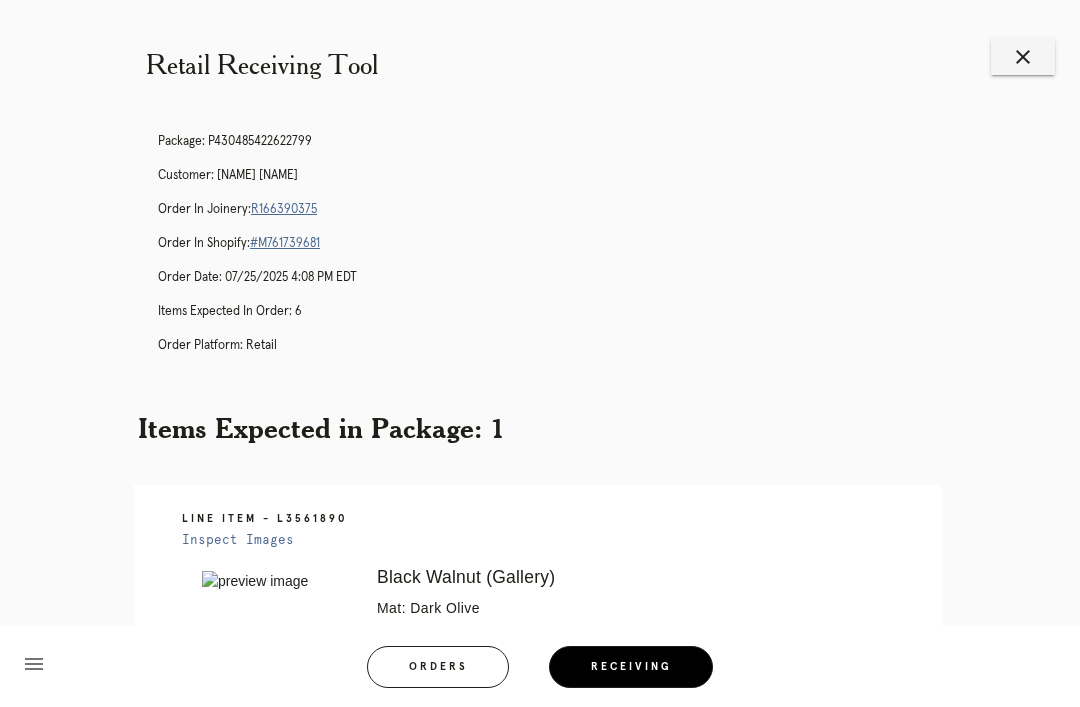 click on "R166390375" at bounding box center (284, 209) 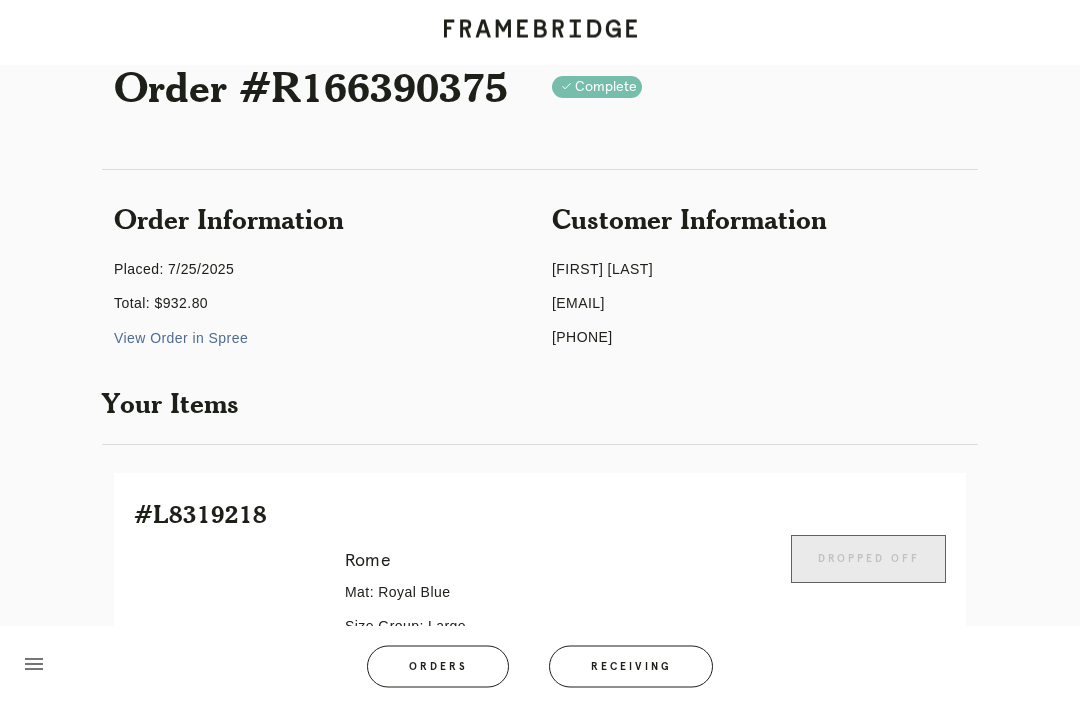 scroll, scrollTop: 0, scrollLeft: 0, axis: both 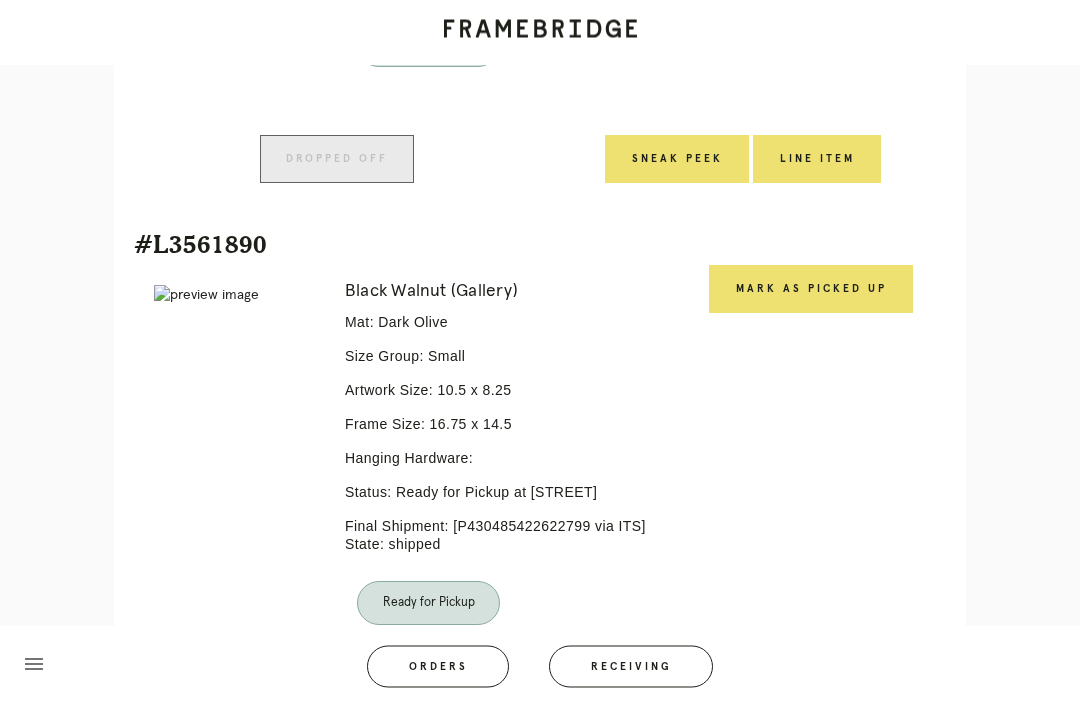 click on "Mark as Picked Up" at bounding box center (811, 290) 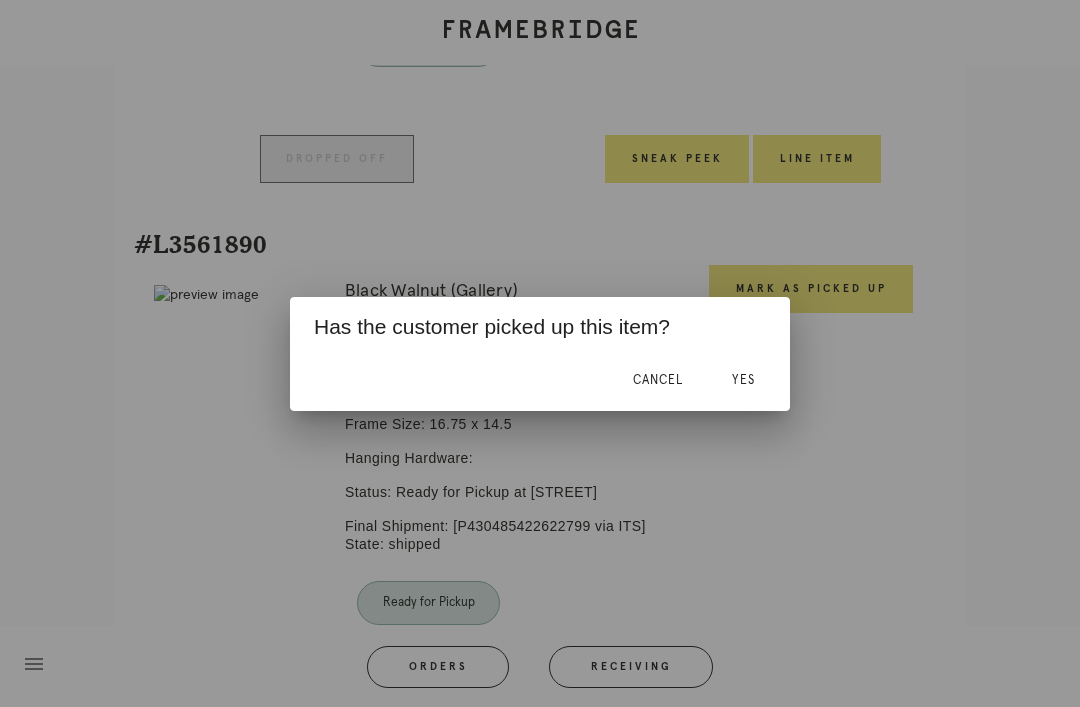 click on "Yes" at bounding box center (743, 381) 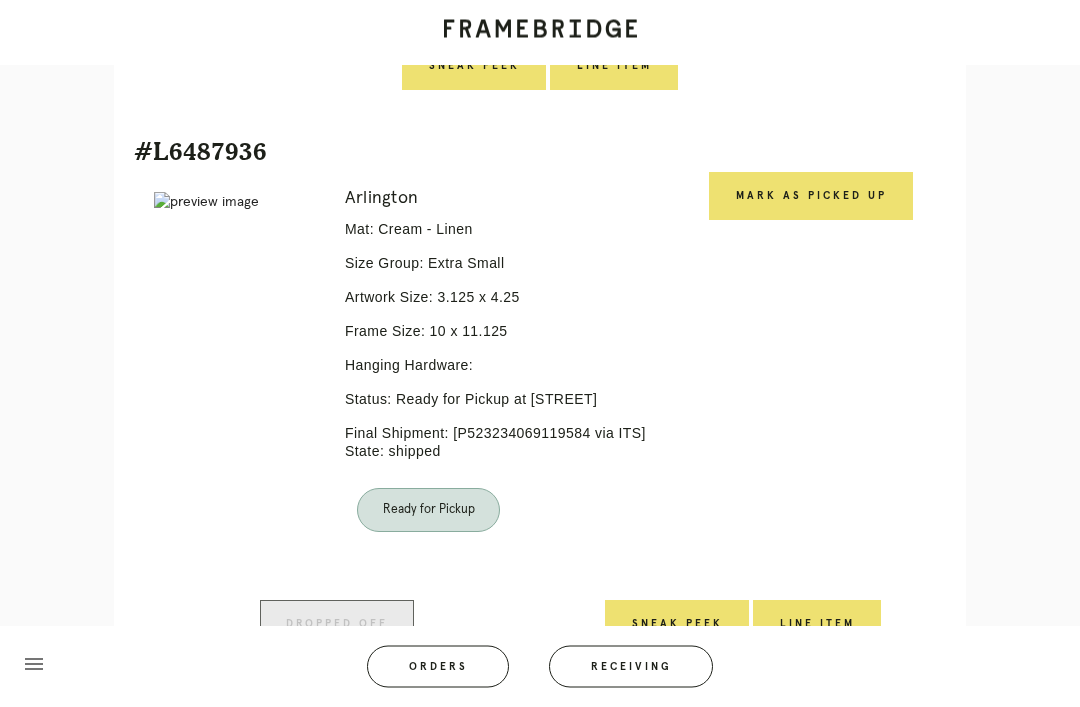 scroll, scrollTop: 2533, scrollLeft: 0, axis: vertical 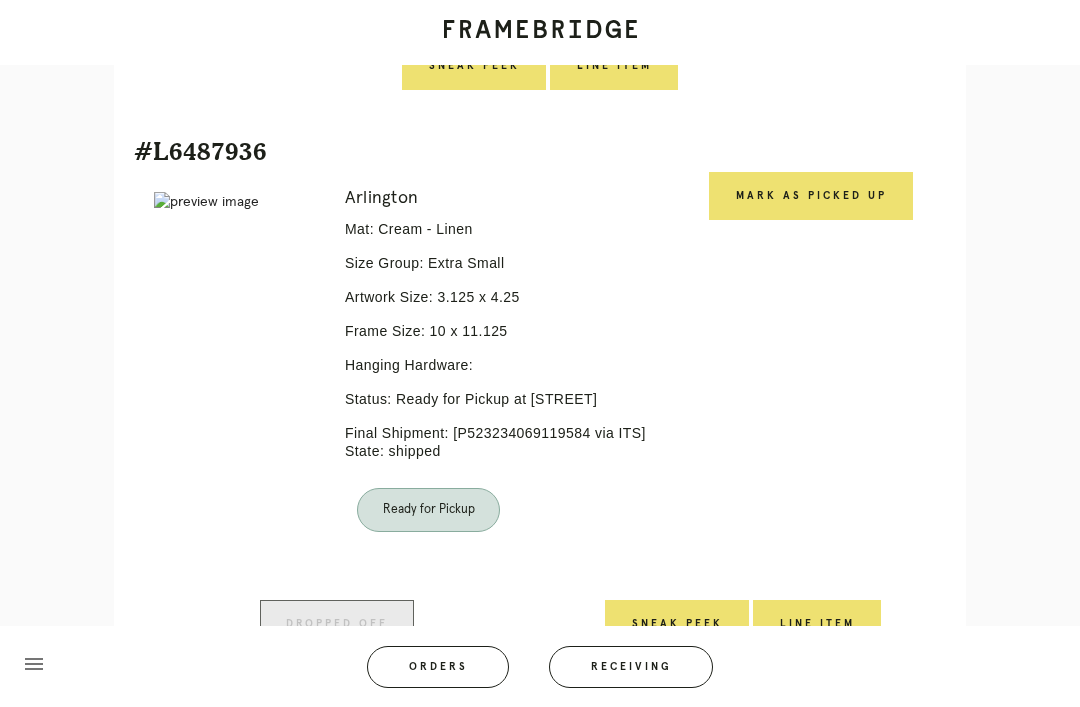 click on "Mark as Picked Up" at bounding box center (811, 196) 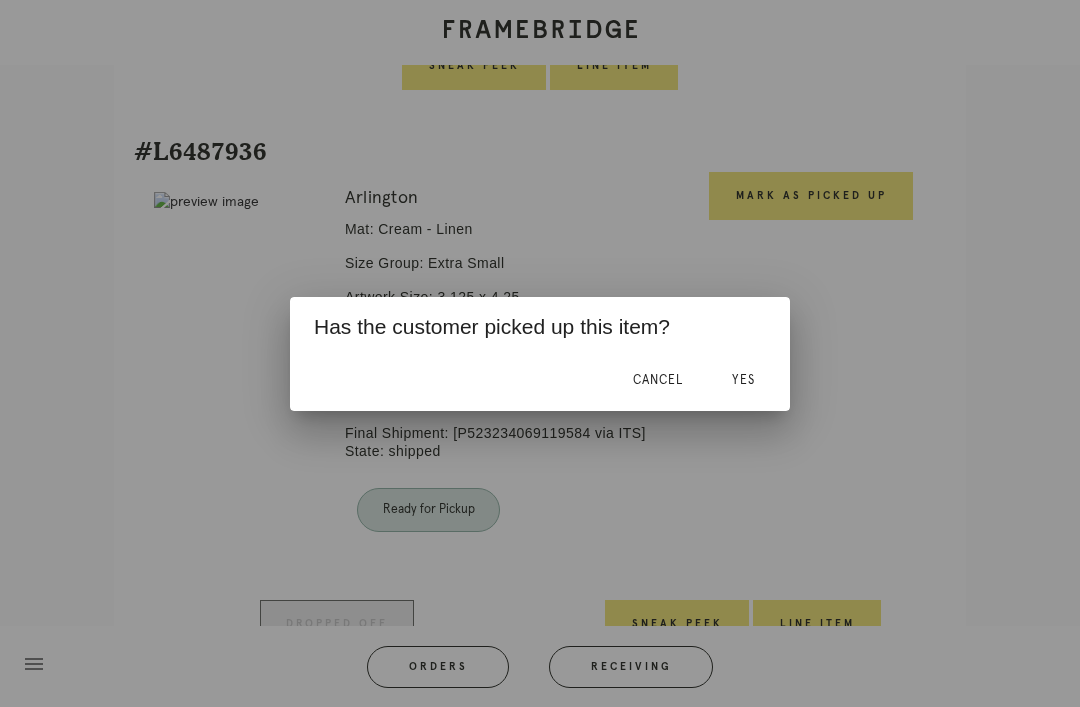 click on "Yes" at bounding box center (743, 381) 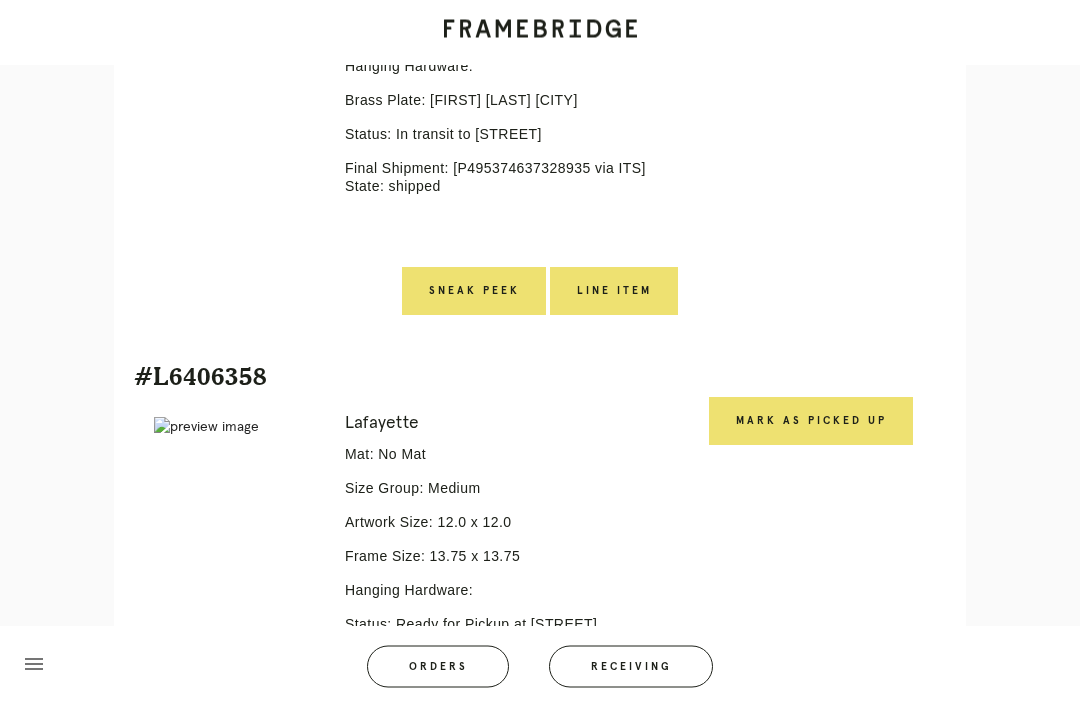 click on "Mark as Picked Up" at bounding box center [811, 422] 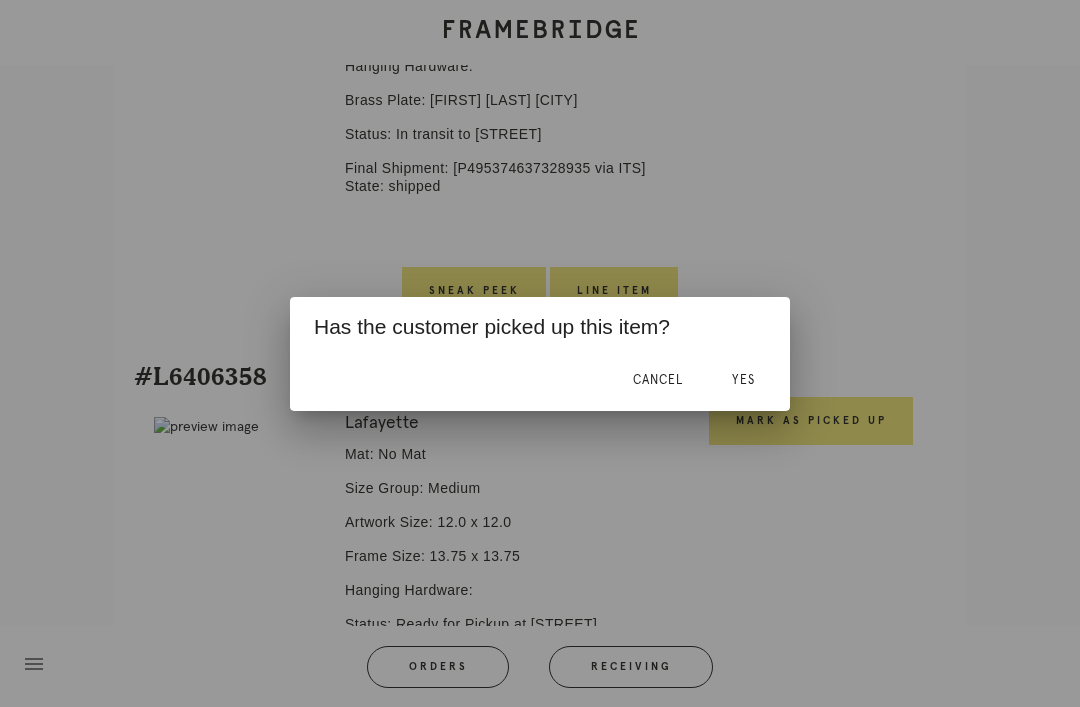 click on "Yes" at bounding box center [743, 380] 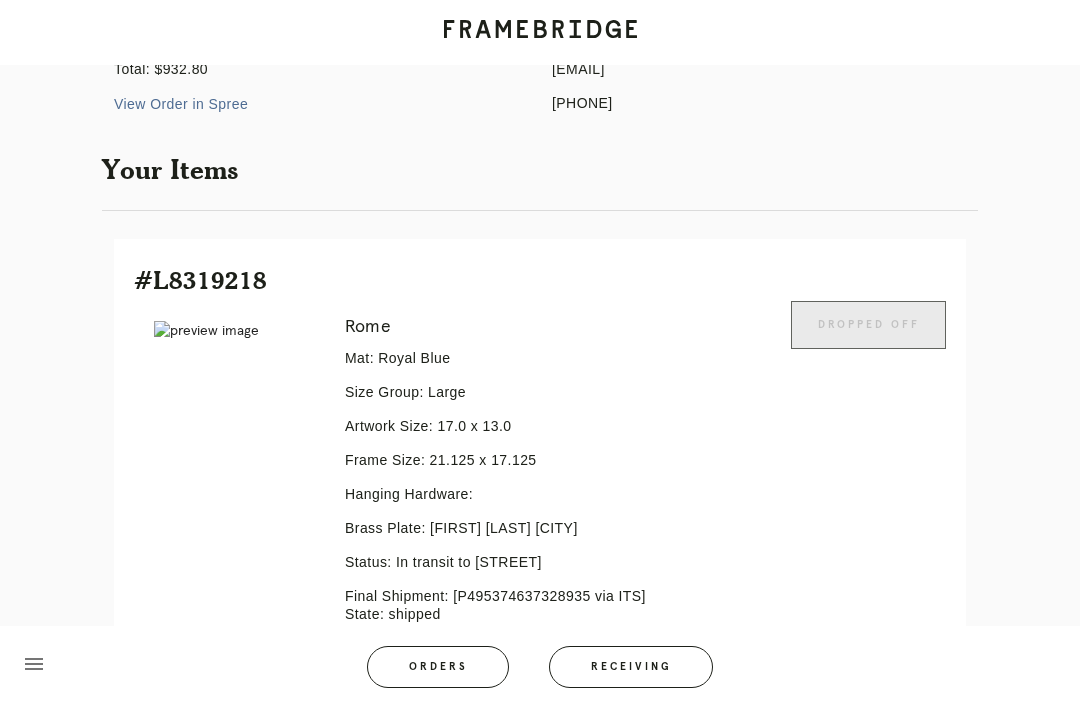 scroll, scrollTop: 0, scrollLeft: 0, axis: both 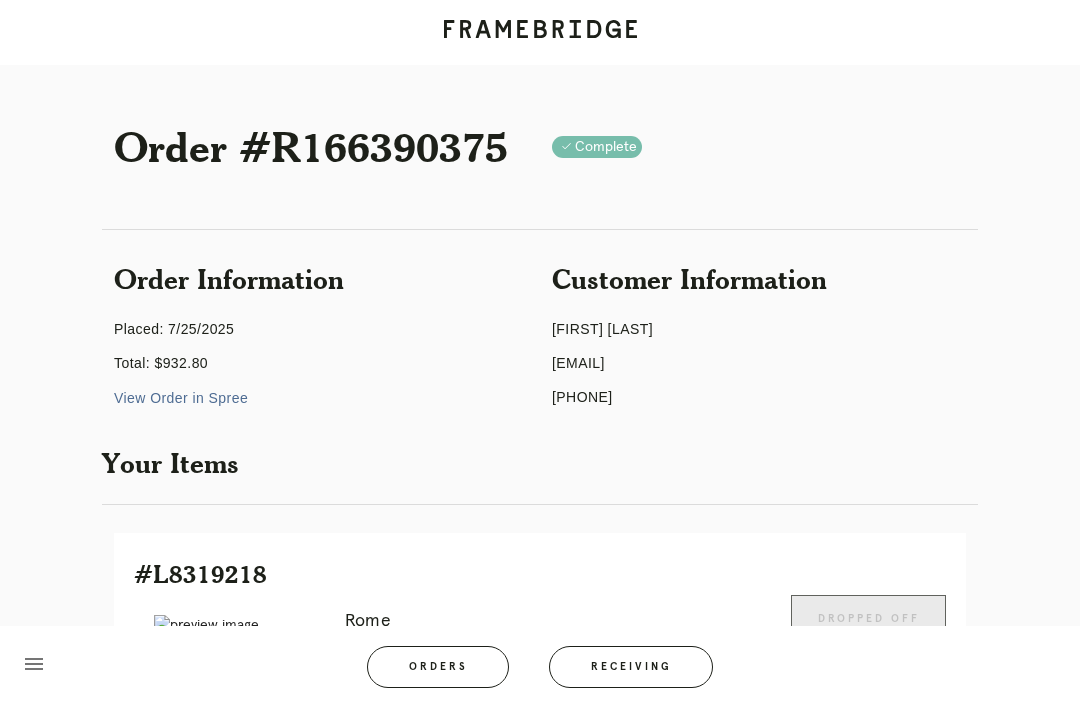 click on "Receiving" at bounding box center (631, 667) 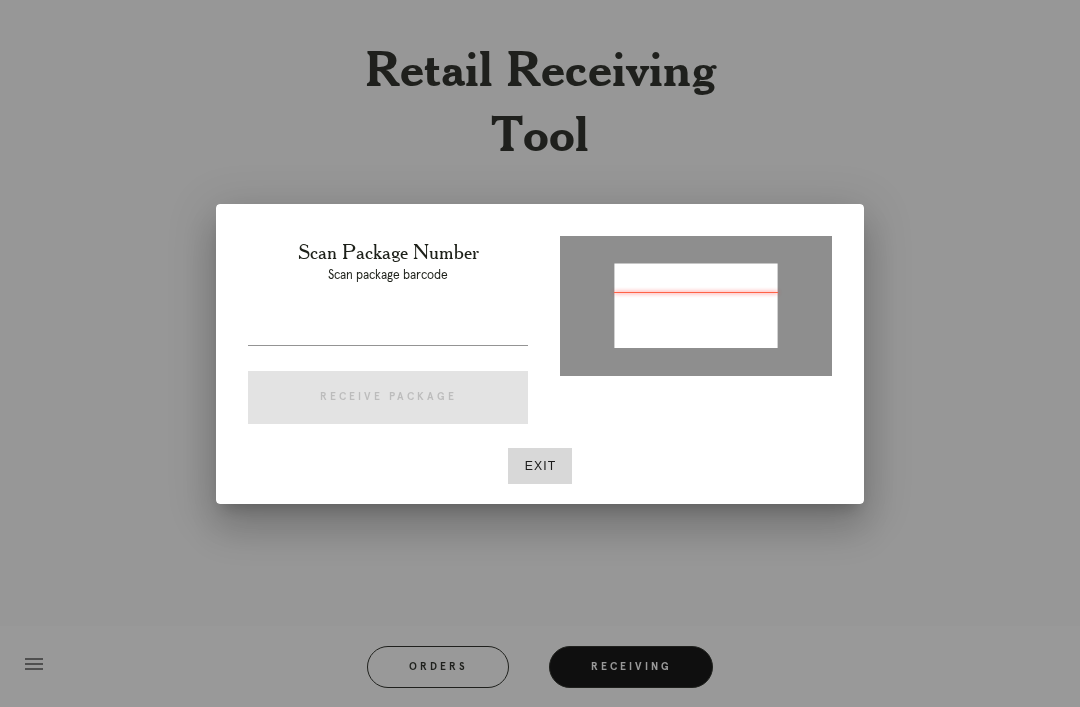 type on "P495374637328935" 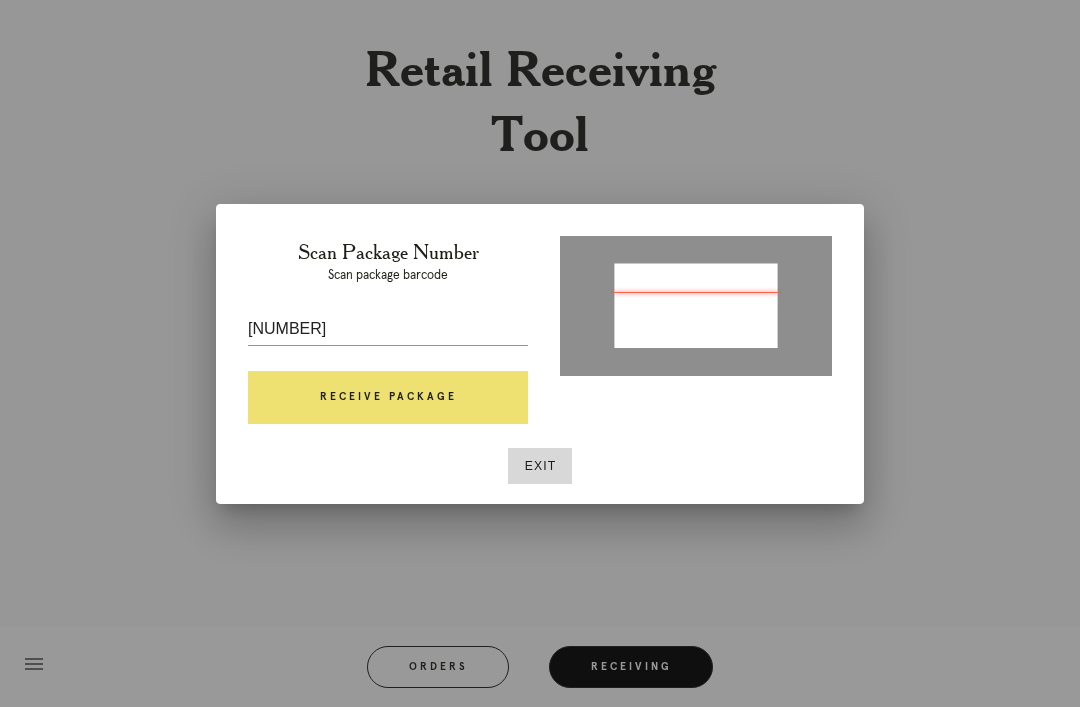 click on "Receive Package" at bounding box center (388, 398) 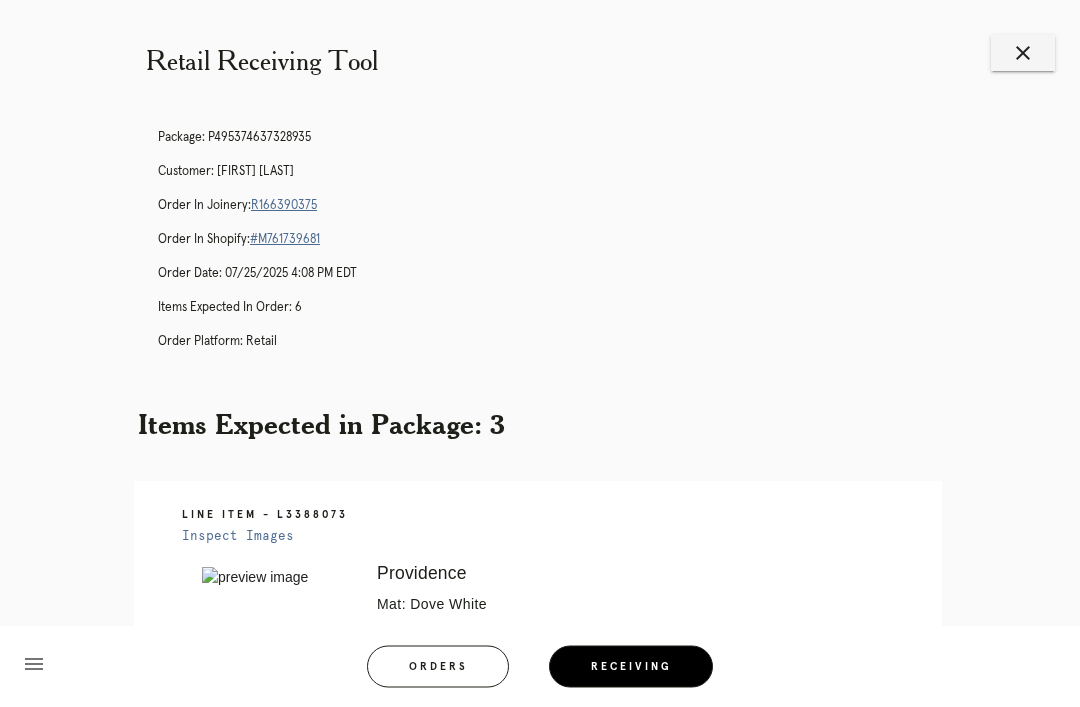 scroll, scrollTop: 0, scrollLeft: 0, axis: both 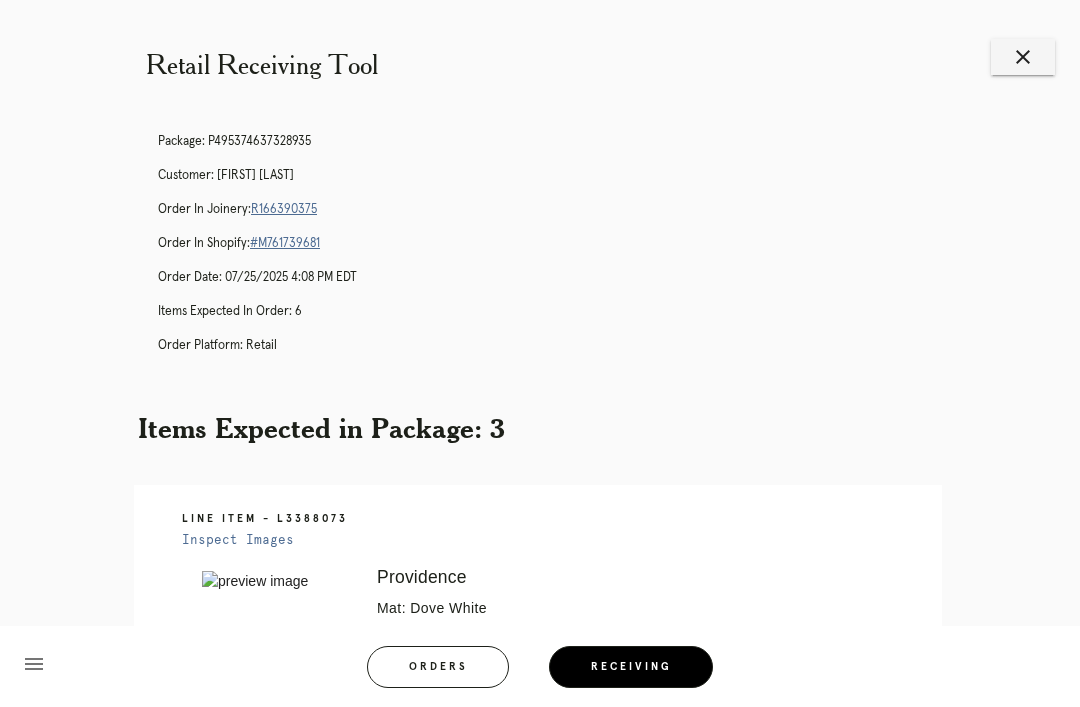 click on "R166390375" at bounding box center [284, 209] 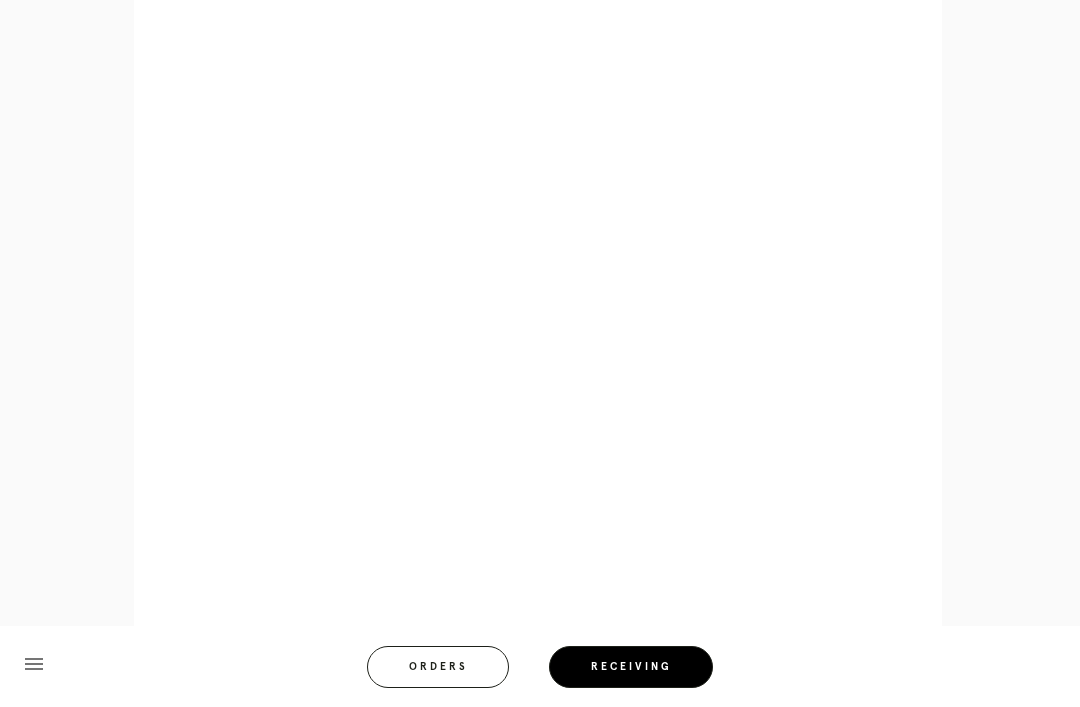 scroll, scrollTop: 941, scrollLeft: 0, axis: vertical 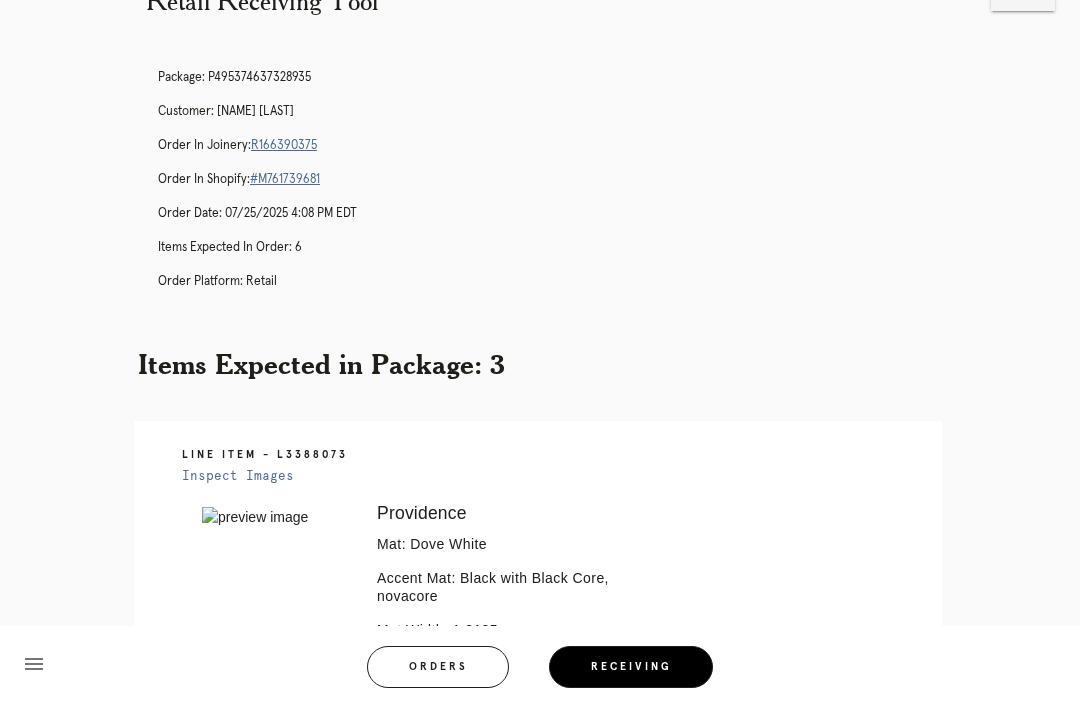 click on "R166390375" at bounding box center [284, 145] 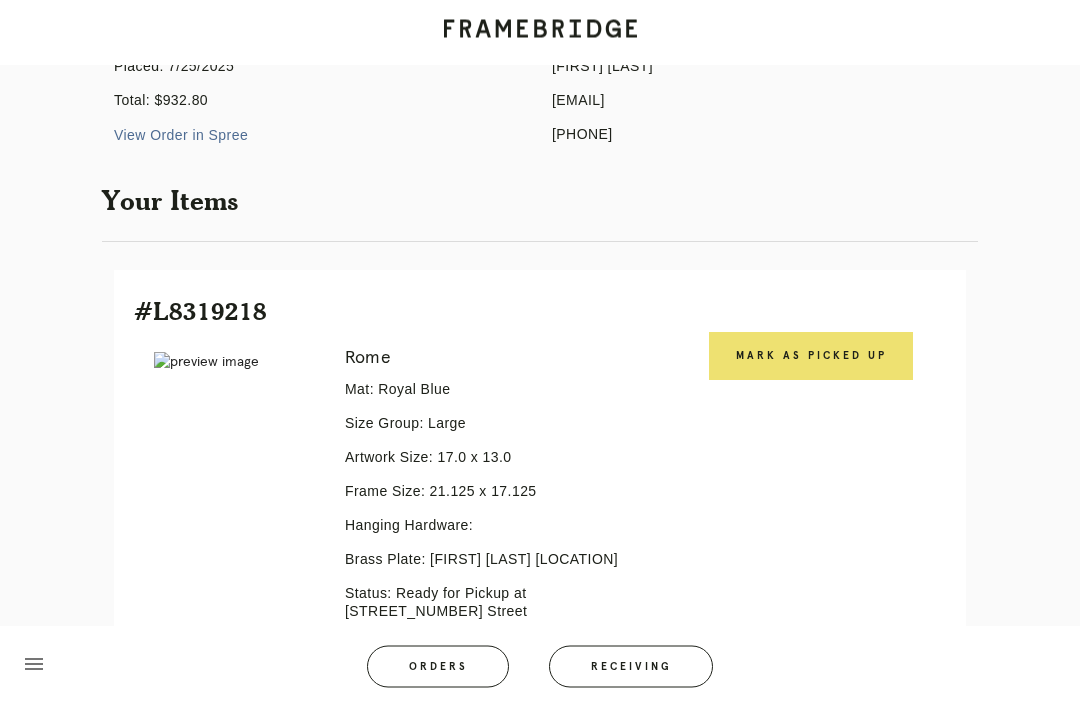 scroll, scrollTop: 263, scrollLeft: 0, axis: vertical 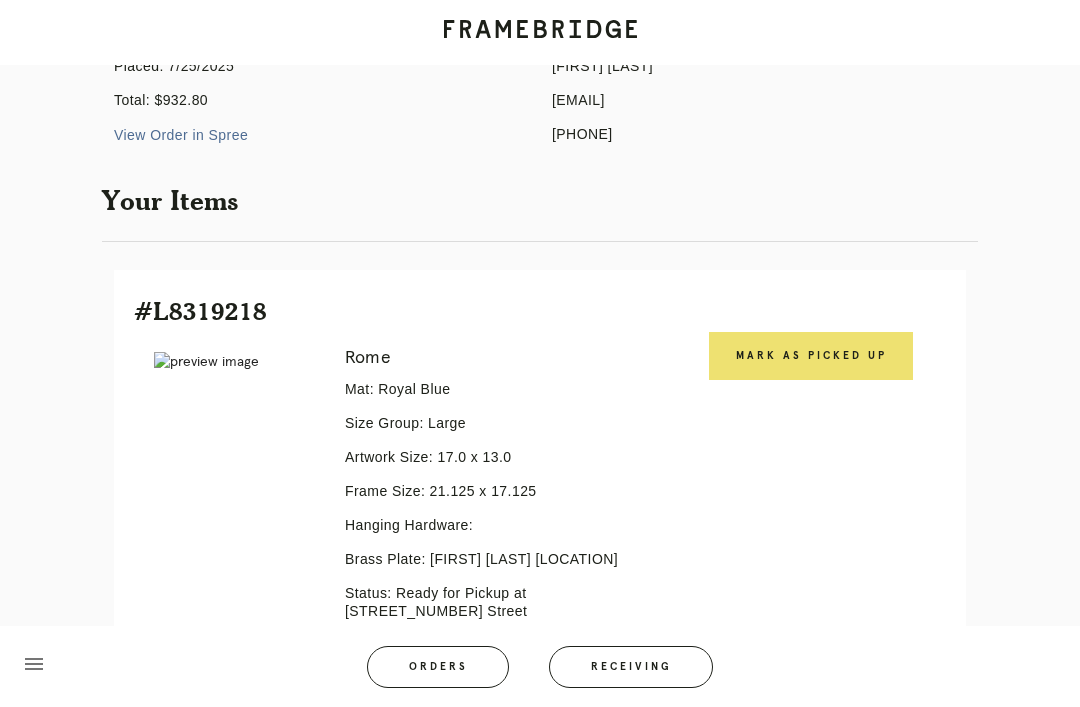 click on "Mark as Picked Up" at bounding box center [811, 356] 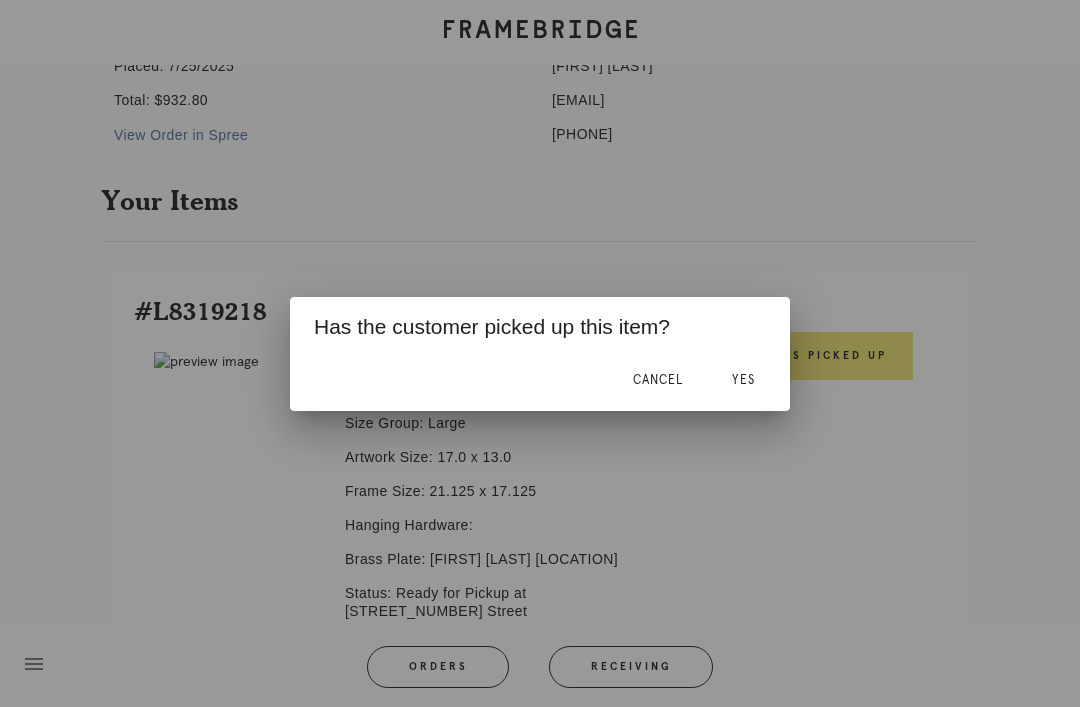 click on "Yes" at bounding box center (743, 381) 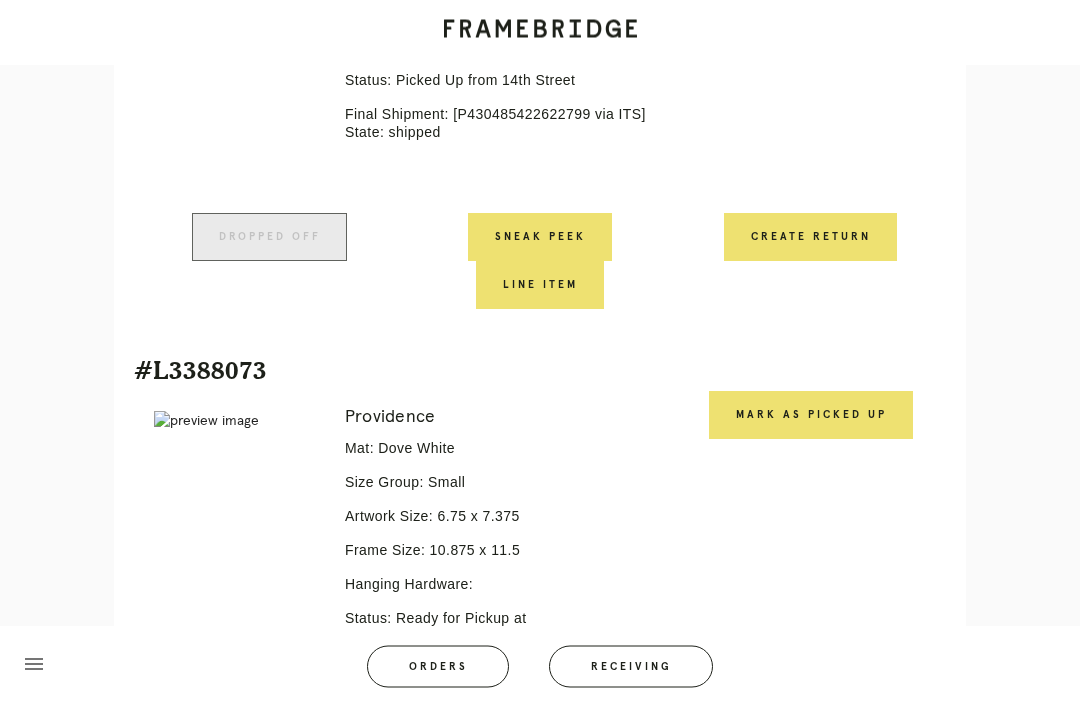click on "Mark as Picked Up" at bounding box center (811, 416) 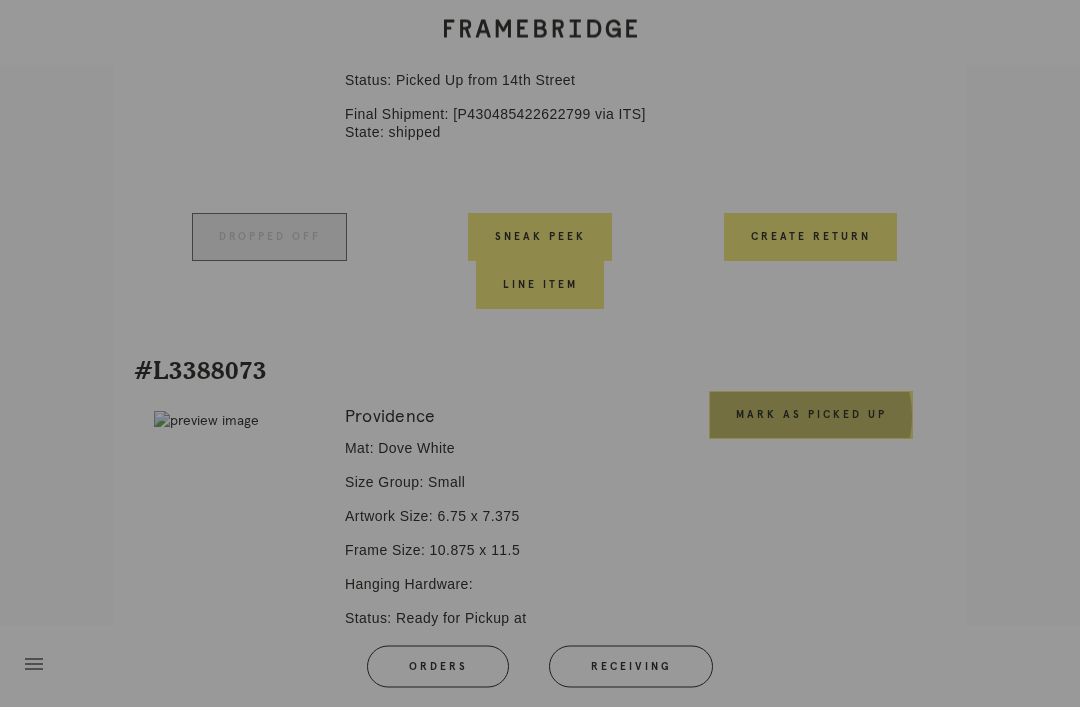 scroll, scrollTop: 1870, scrollLeft: 0, axis: vertical 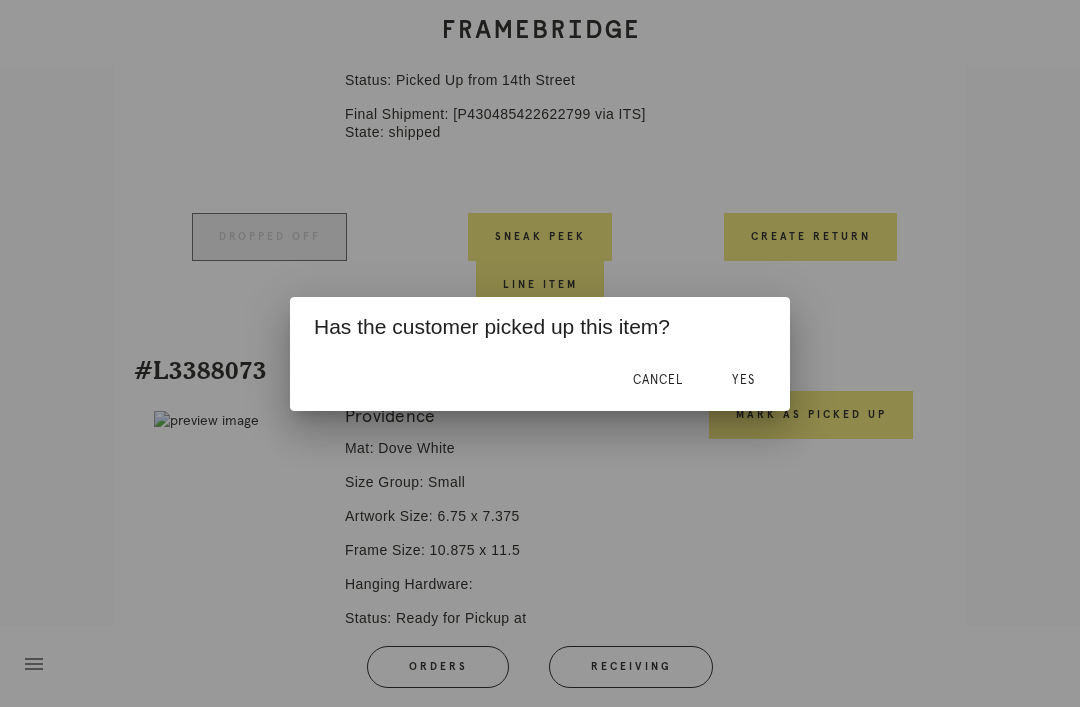 click on "Yes" at bounding box center (743, 380) 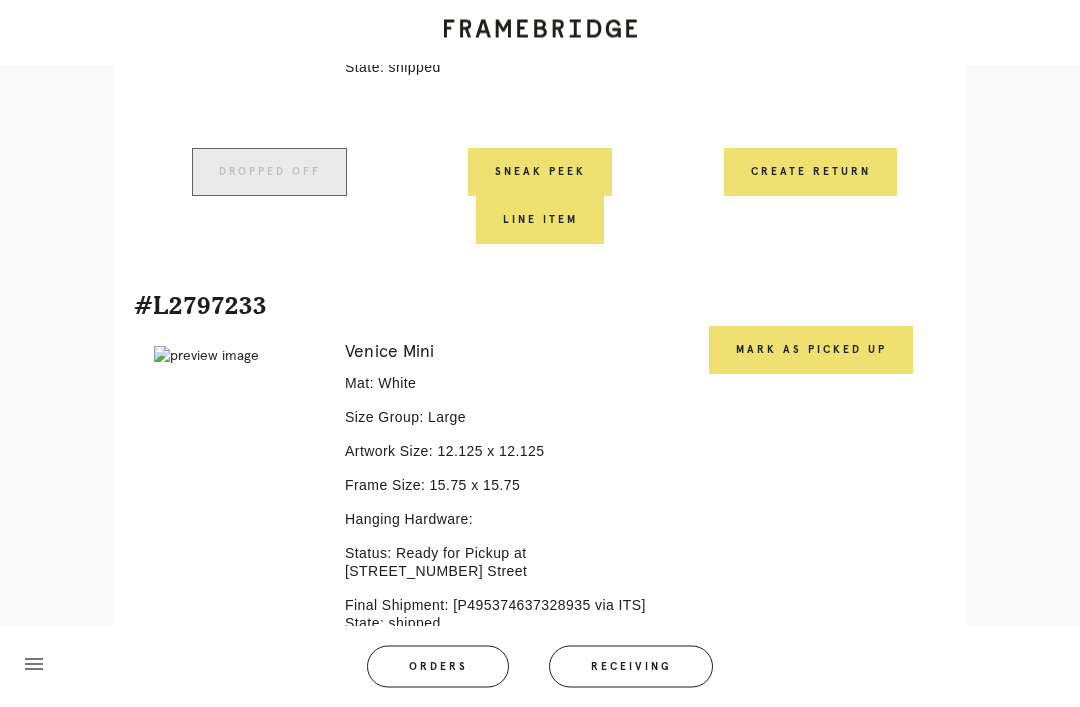 scroll, scrollTop: 3034, scrollLeft: 0, axis: vertical 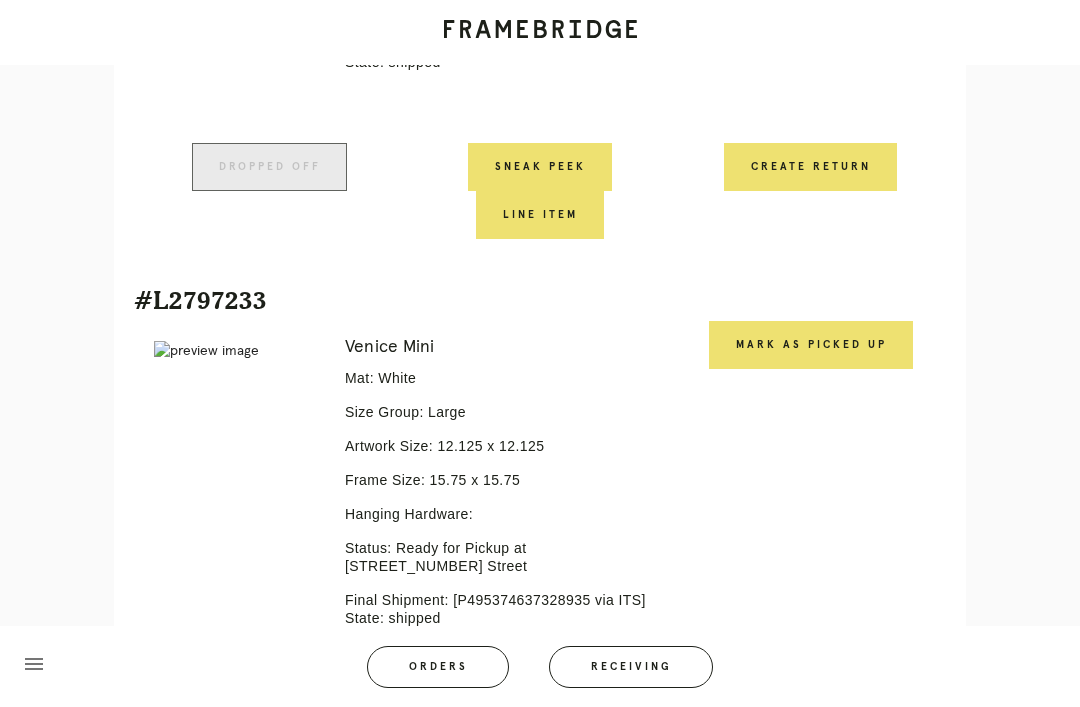 click on "Mark as Picked Up" at bounding box center [811, 345] 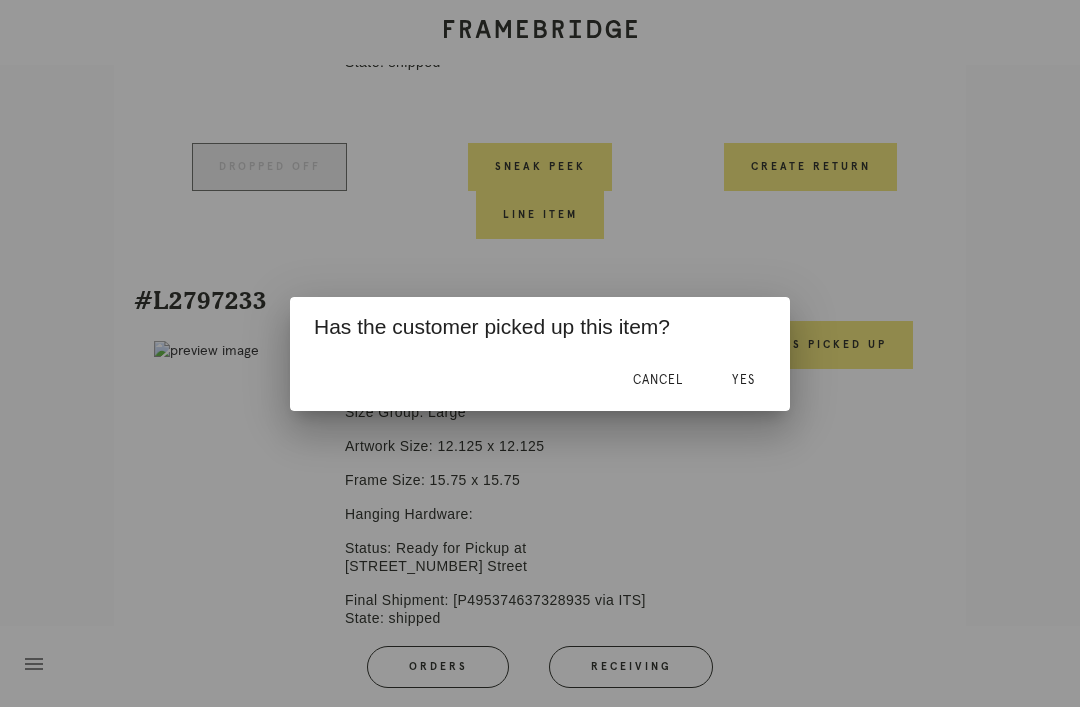 click on "Yes" at bounding box center [743, 381] 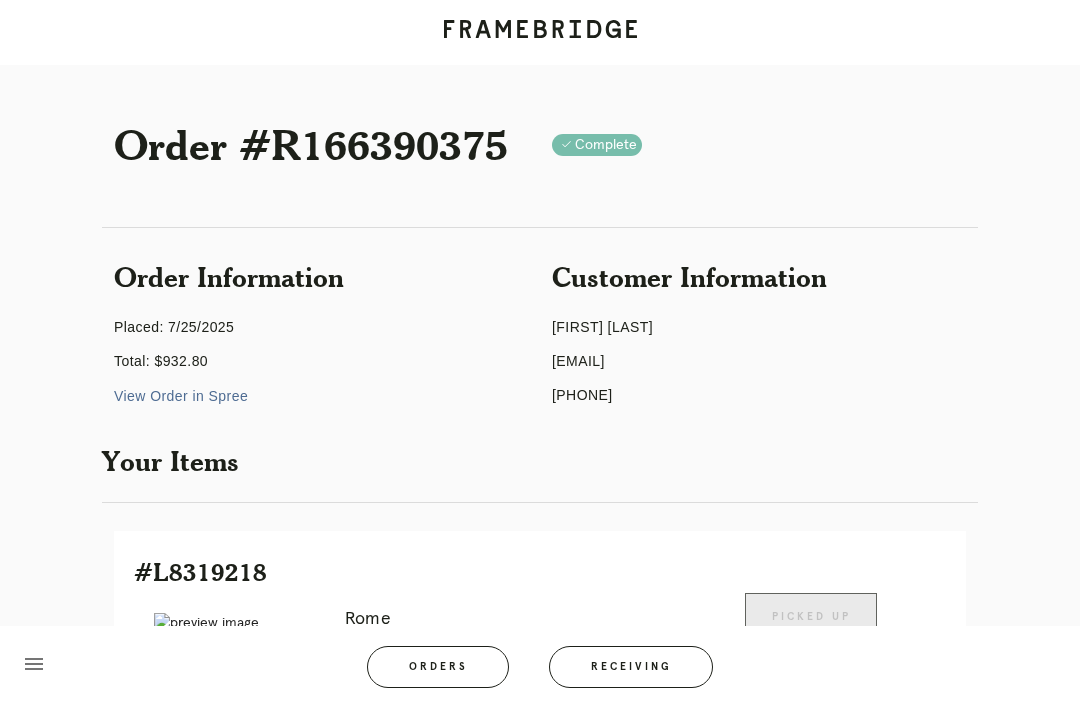 scroll, scrollTop: 0, scrollLeft: 0, axis: both 